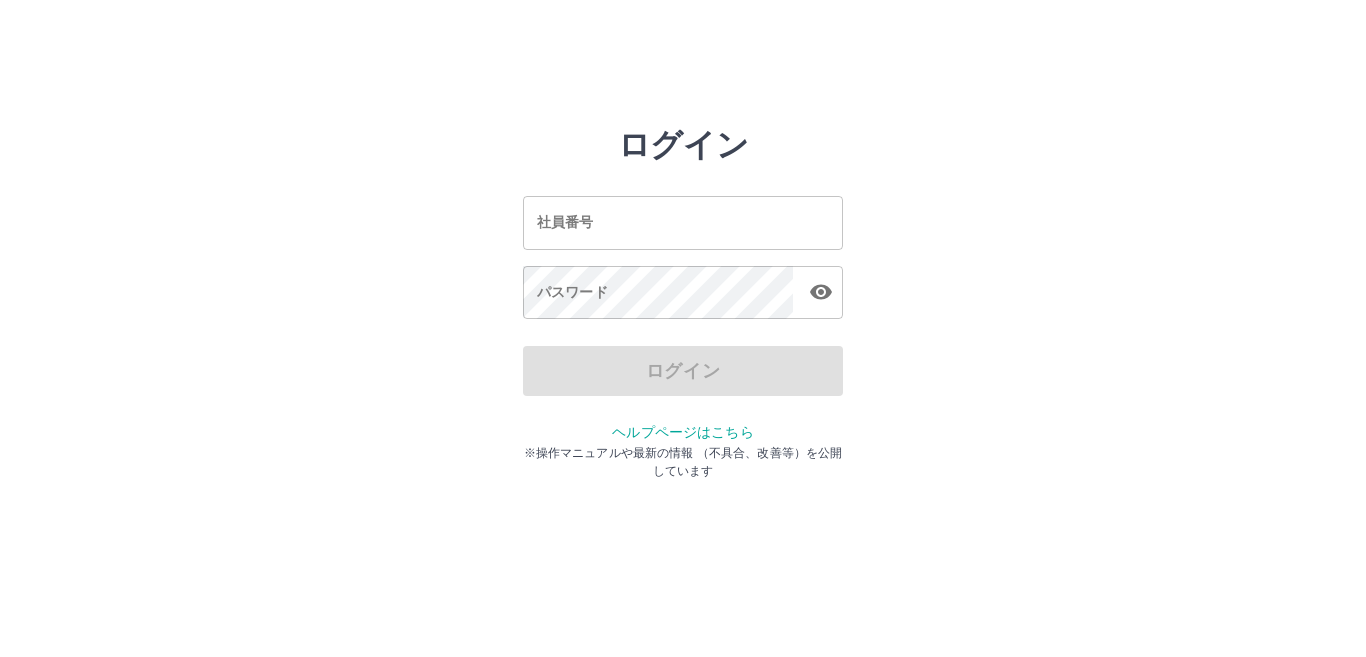 scroll, scrollTop: 0, scrollLeft: 0, axis: both 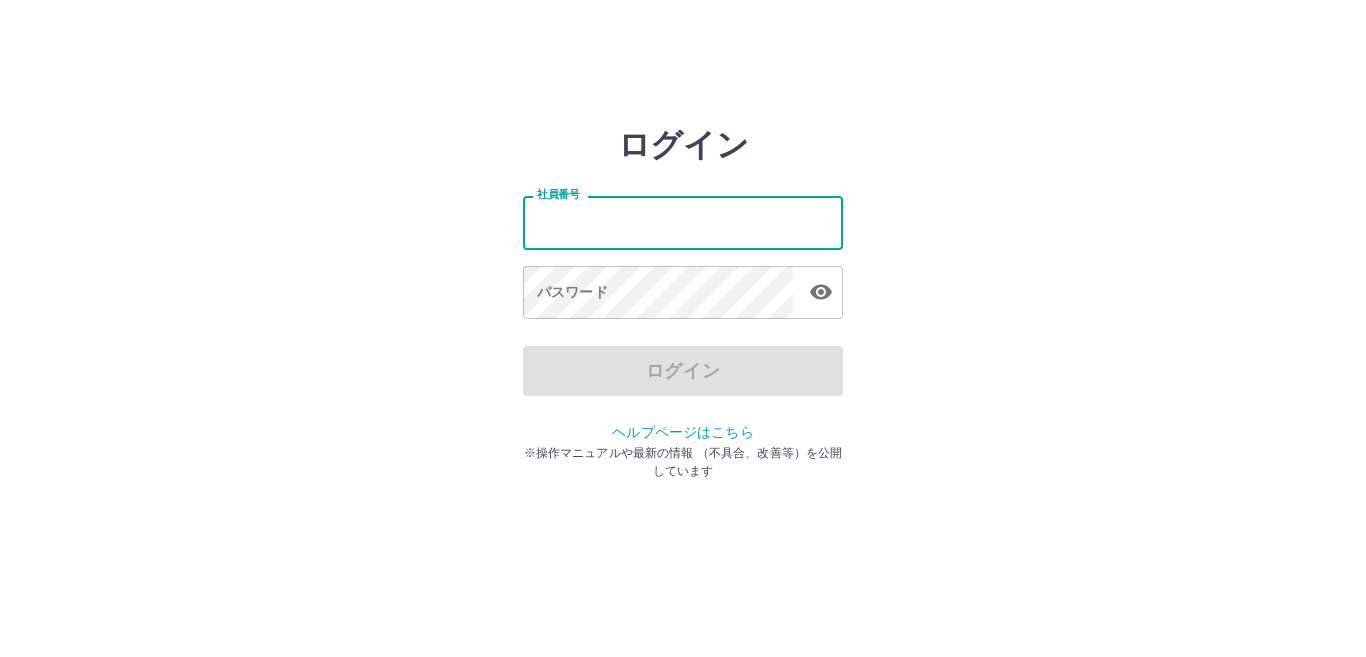 click on "社員番号" at bounding box center [683, 222] 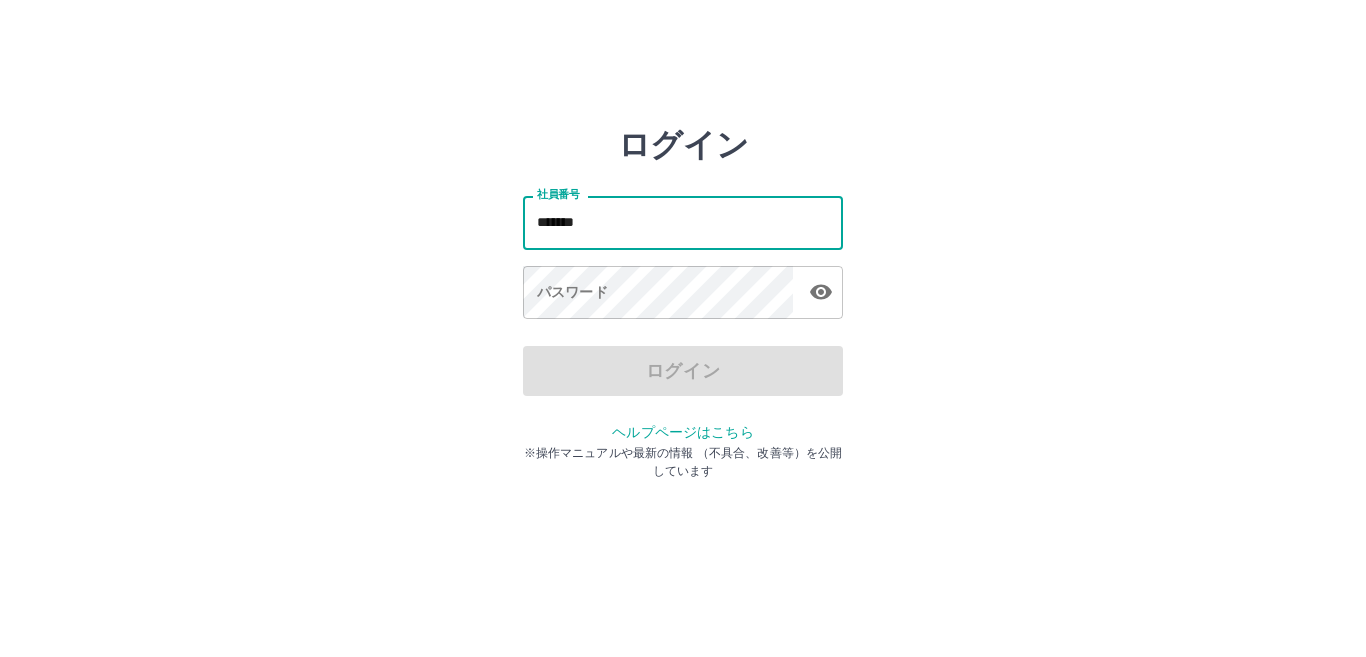 type on "*******" 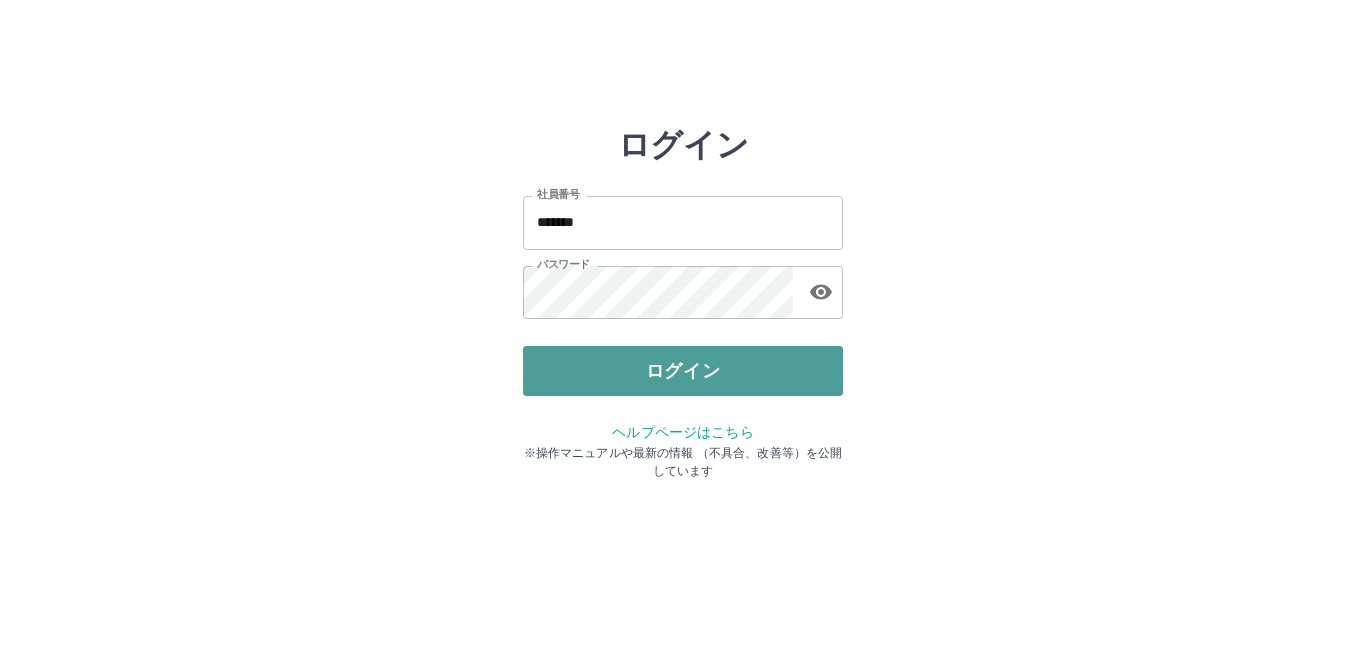 click on "ログイン" at bounding box center (683, 371) 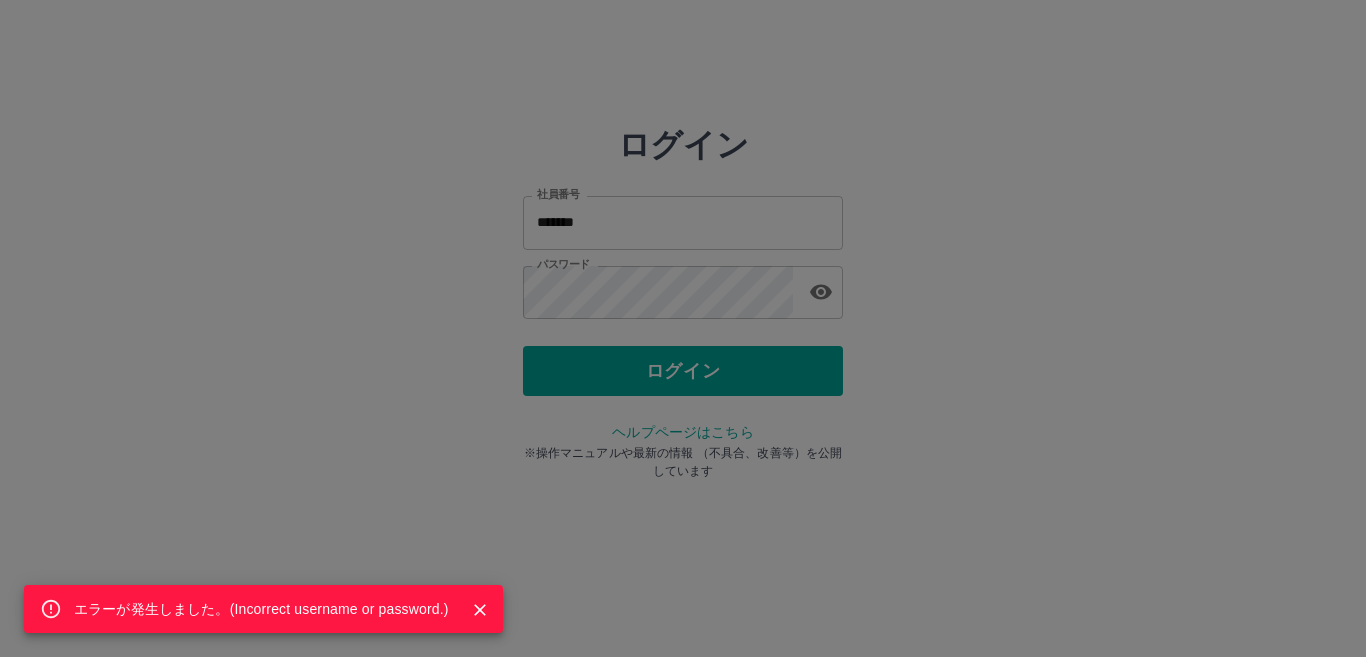 click on "エラーが発生しました。( Incorrect username or password. )" at bounding box center (683, 328) 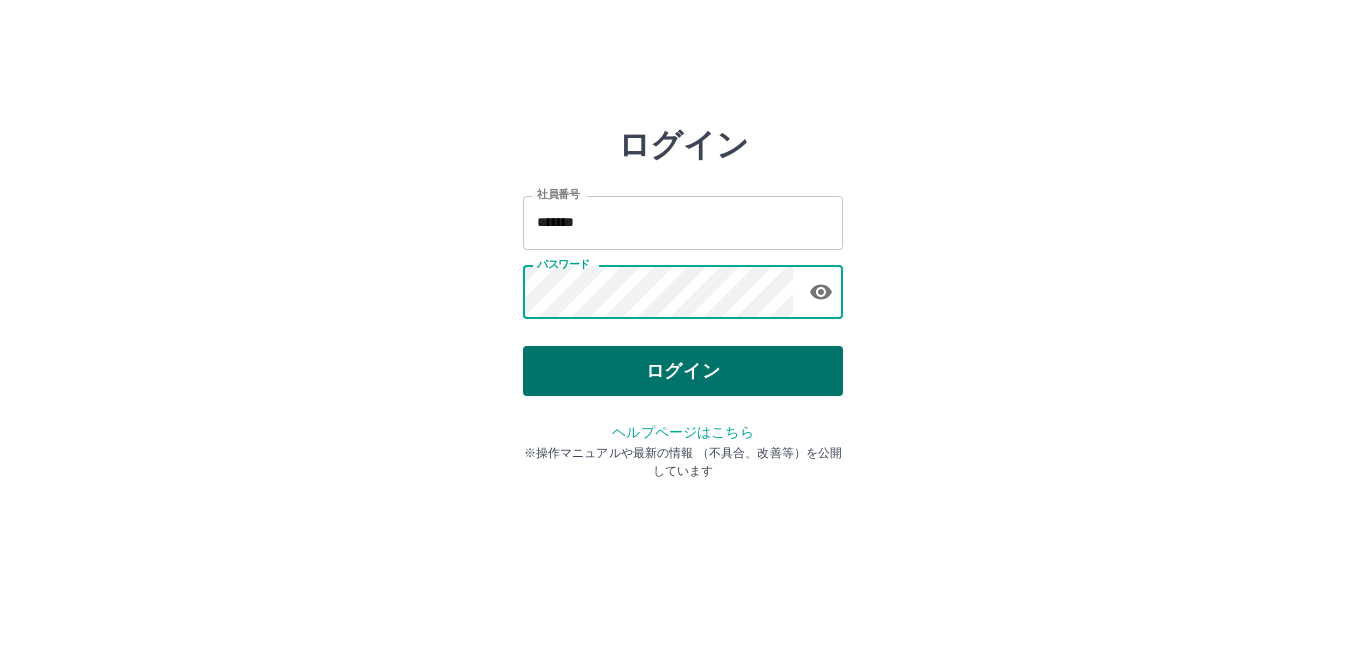 click on "ログイン" at bounding box center (683, 371) 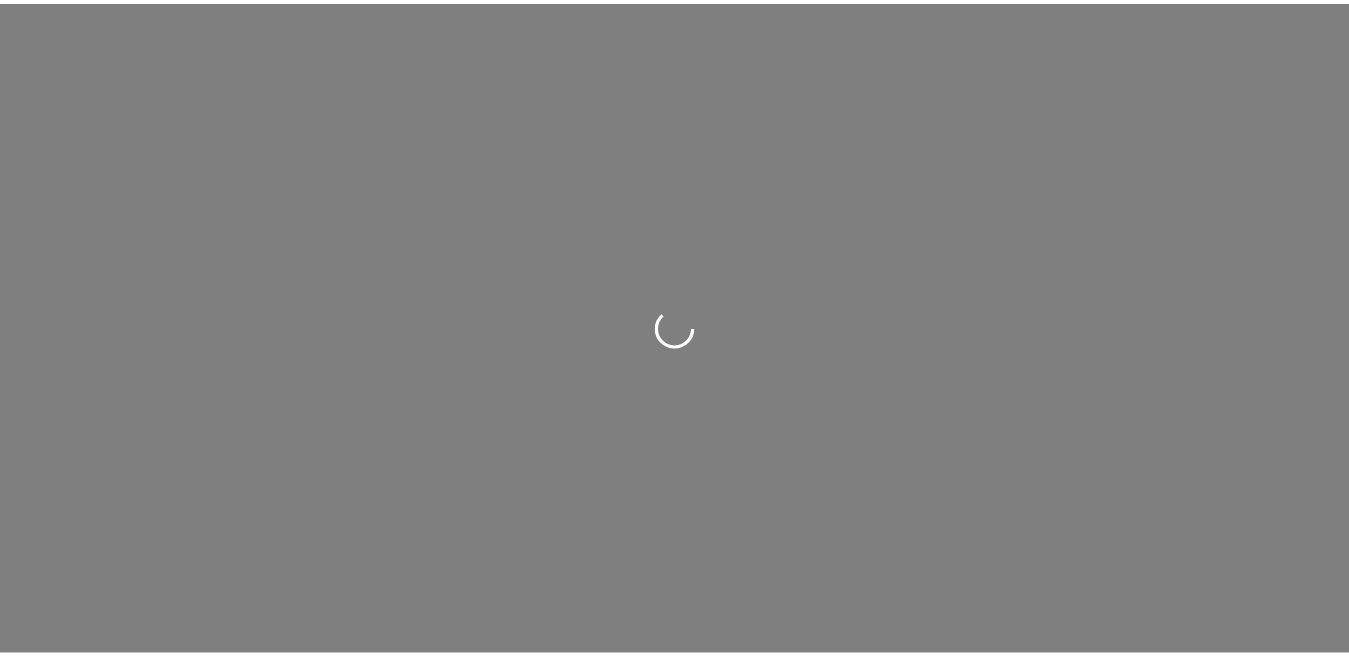 scroll, scrollTop: 0, scrollLeft: 0, axis: both 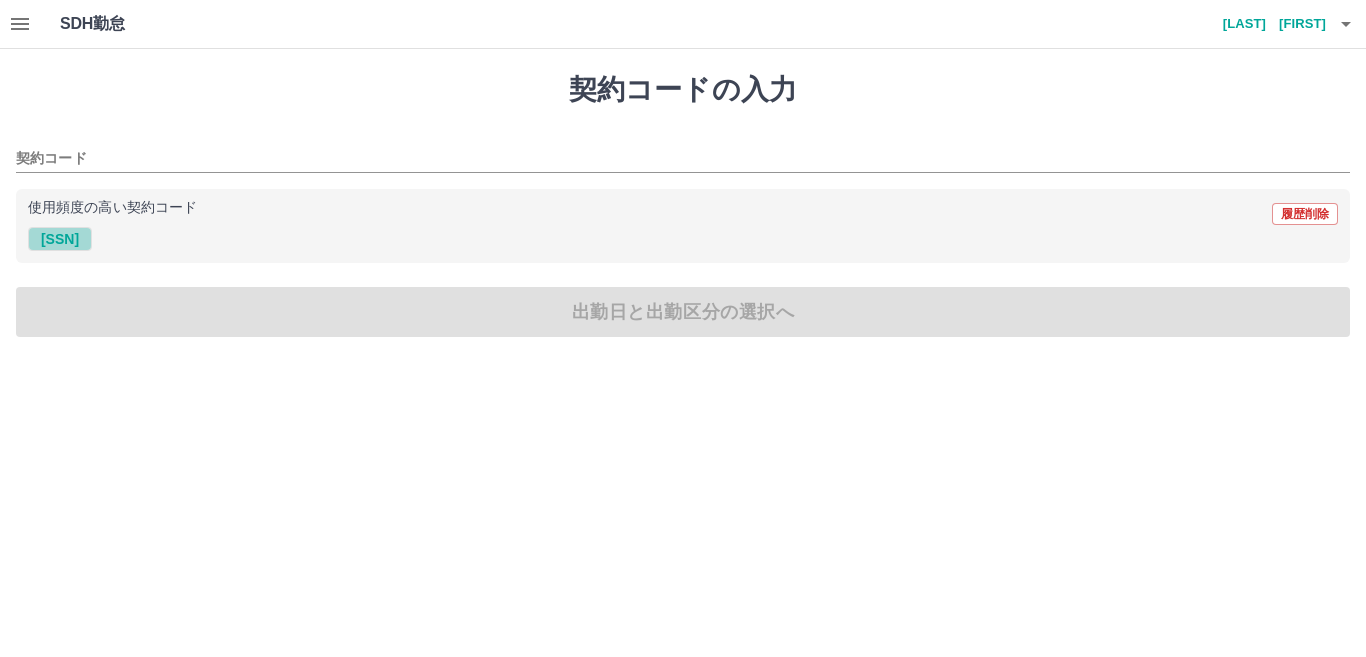 click on "42031005" at bounding box center [60, 239] 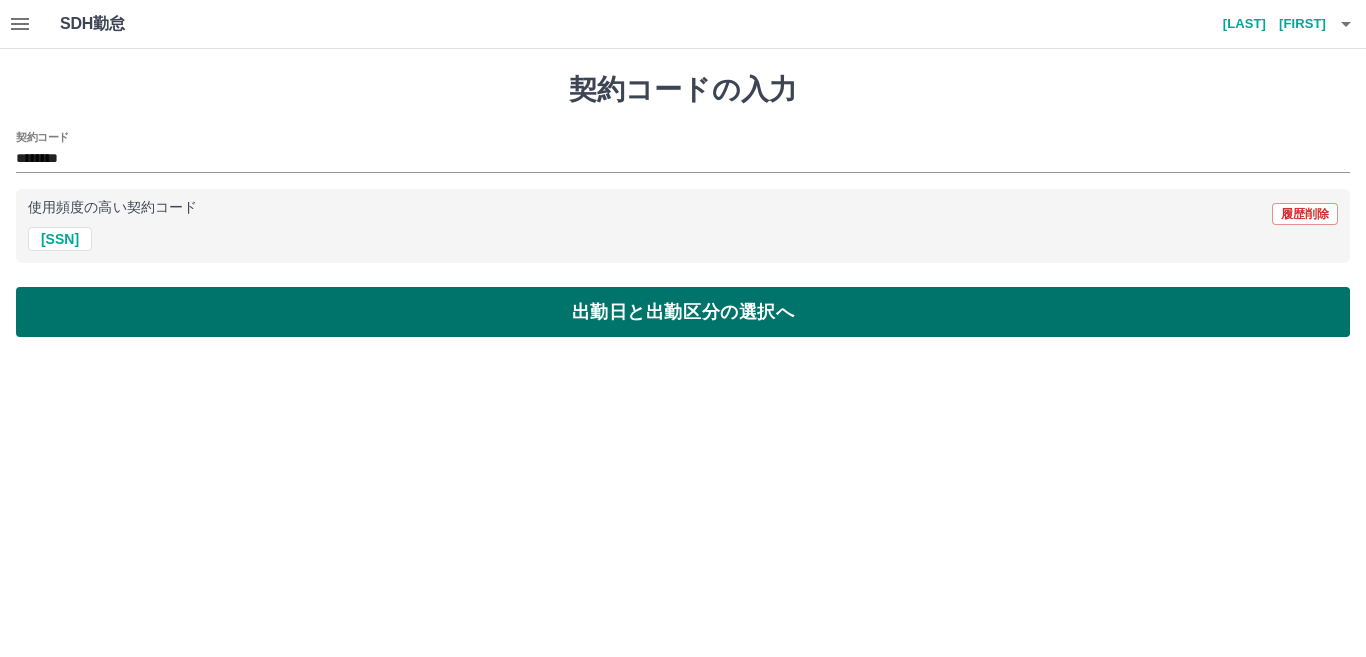 click on "出勤日と出勤区分の選択へ" at bounding box center [683, 312] 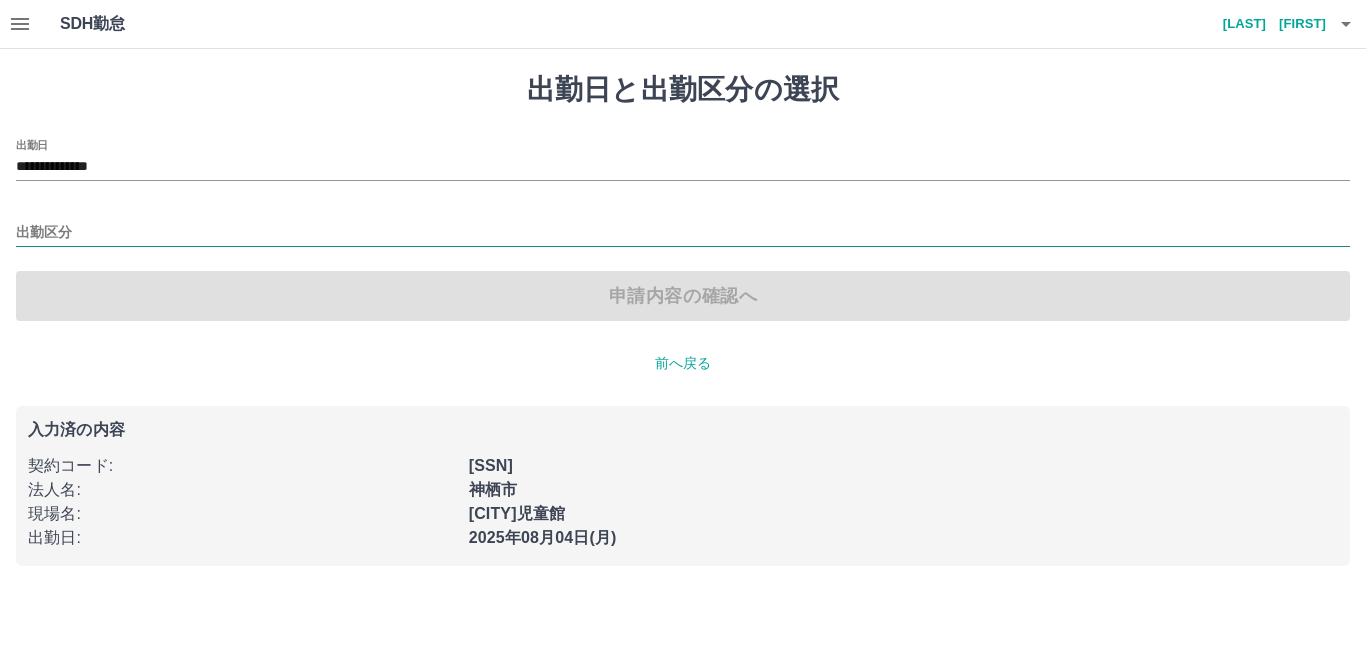 click on "出勤区分" at bounding box center (683, 233) 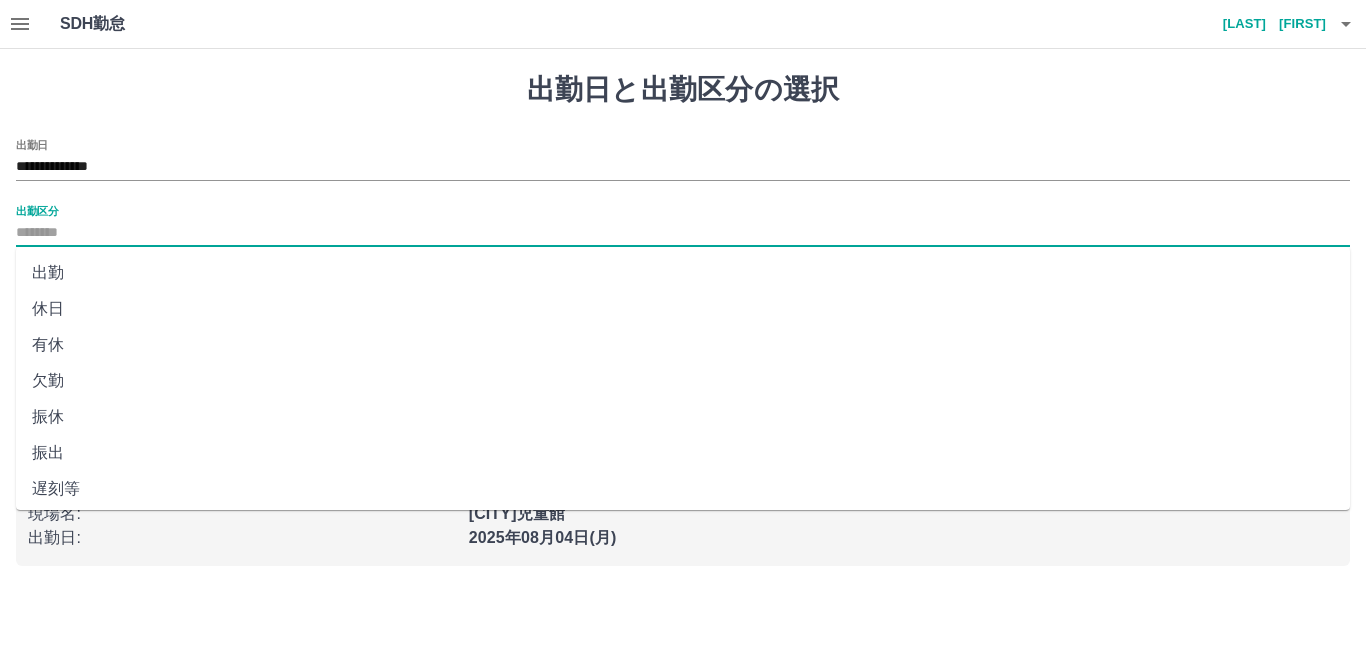 click on "出勤" at bounding box center (683, 273) 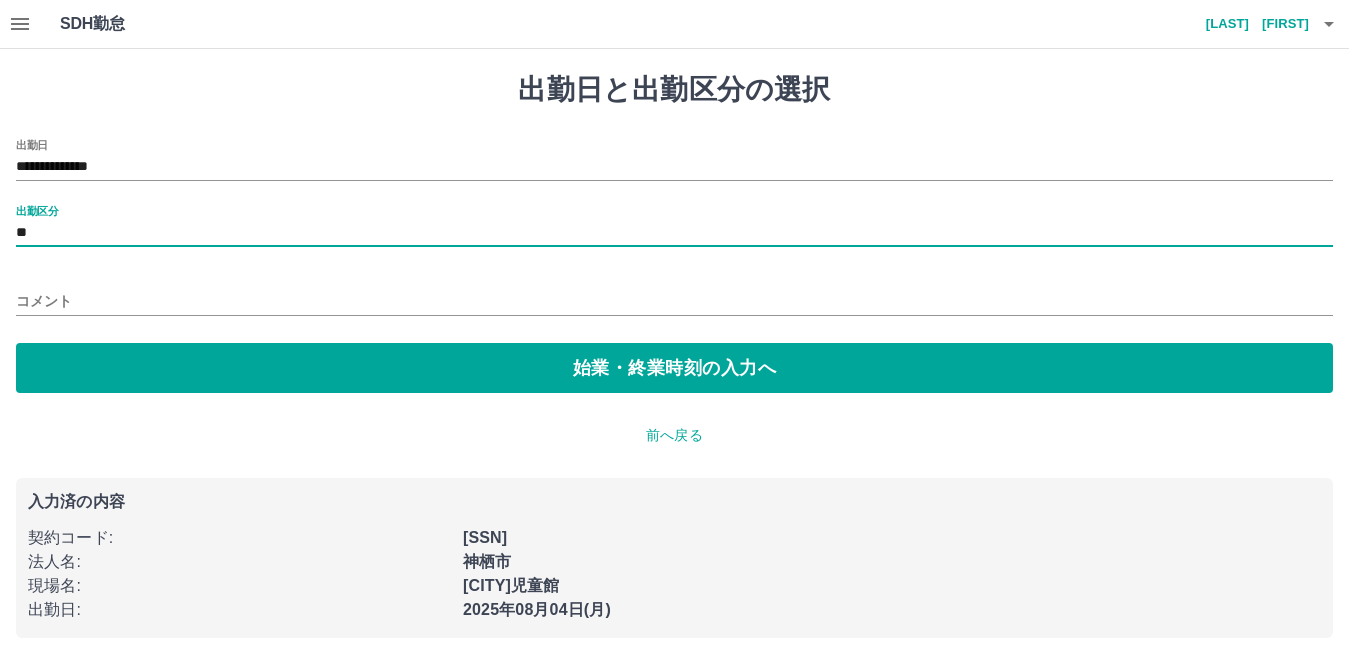 click on "始業・終業時刻の入力へ" at bounding box center (674, 368) 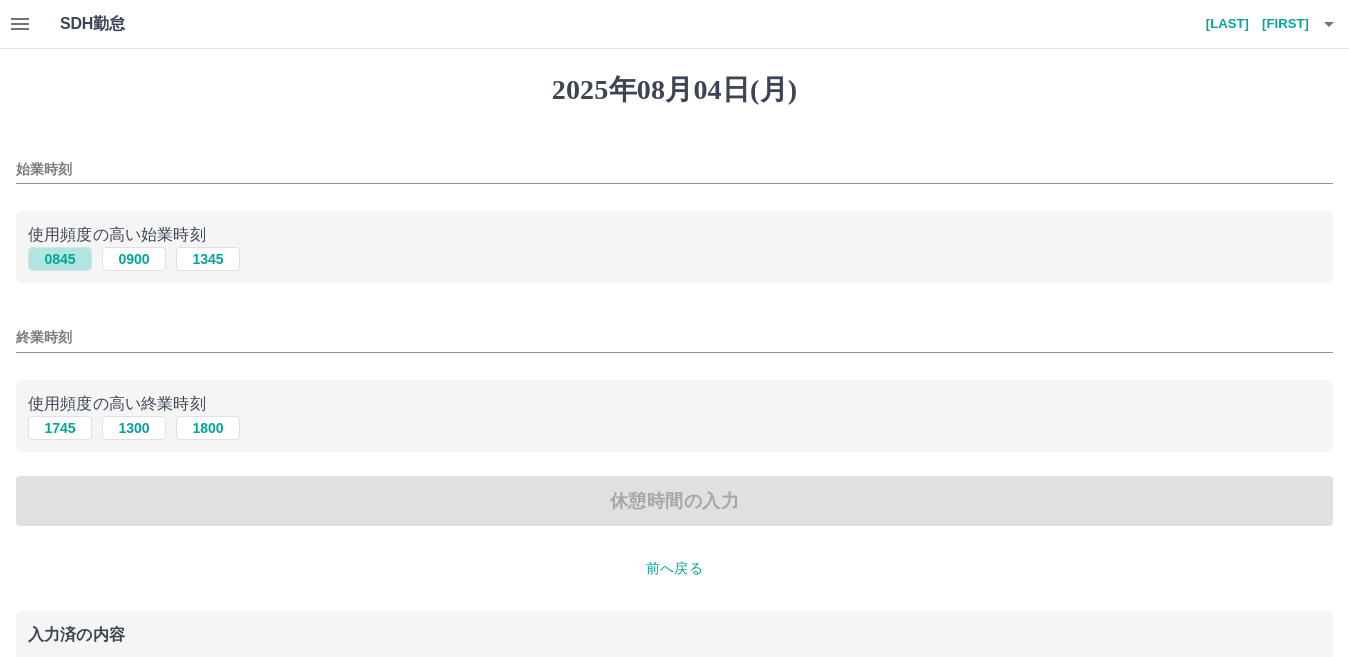 drag, startPoint x: 69, startPoint y: 258, endPoint x: 86, endPoint y: 352, distance: 95.524864 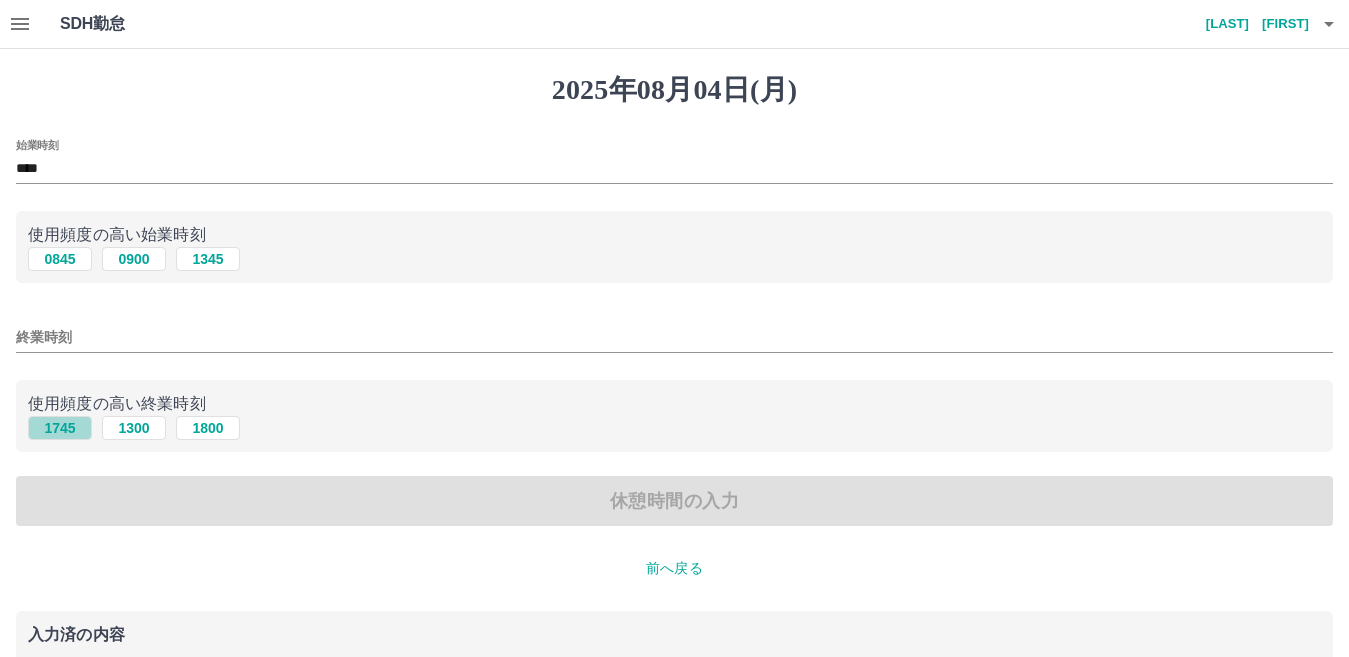 click on "1745" at bounding box center (60, 428) 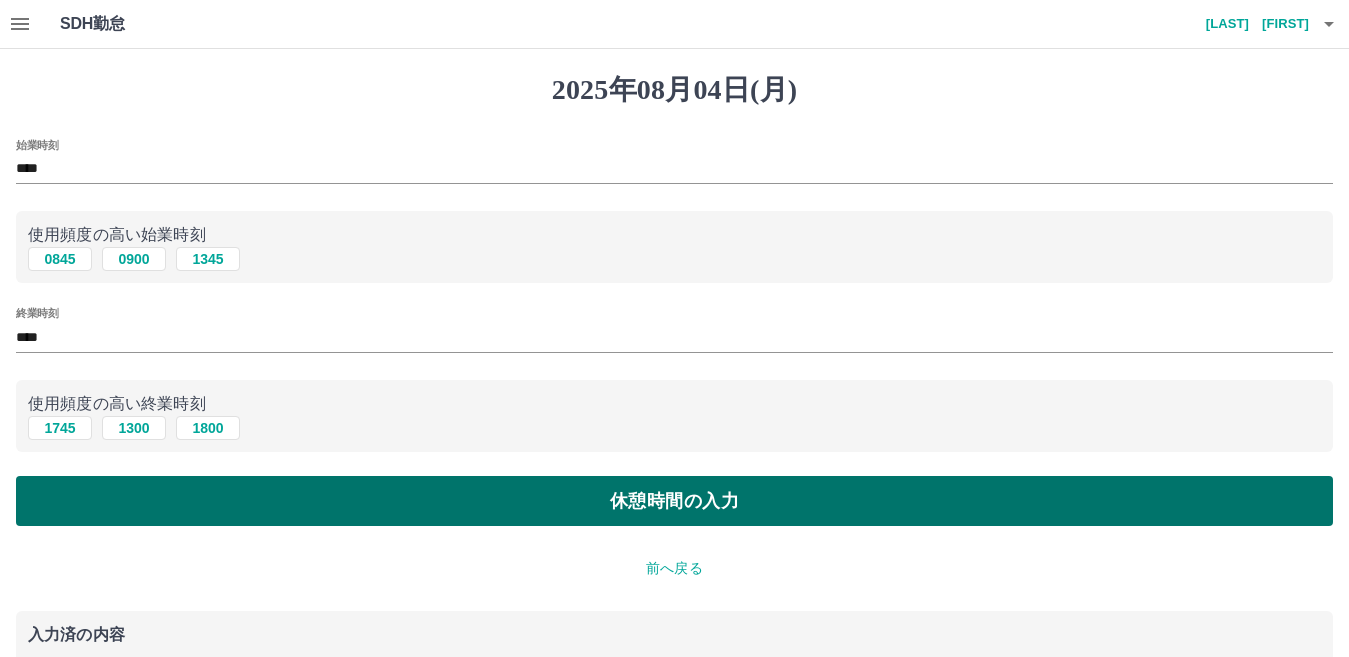 click on "休憩時間の入力" at bounding box center [674, 501] 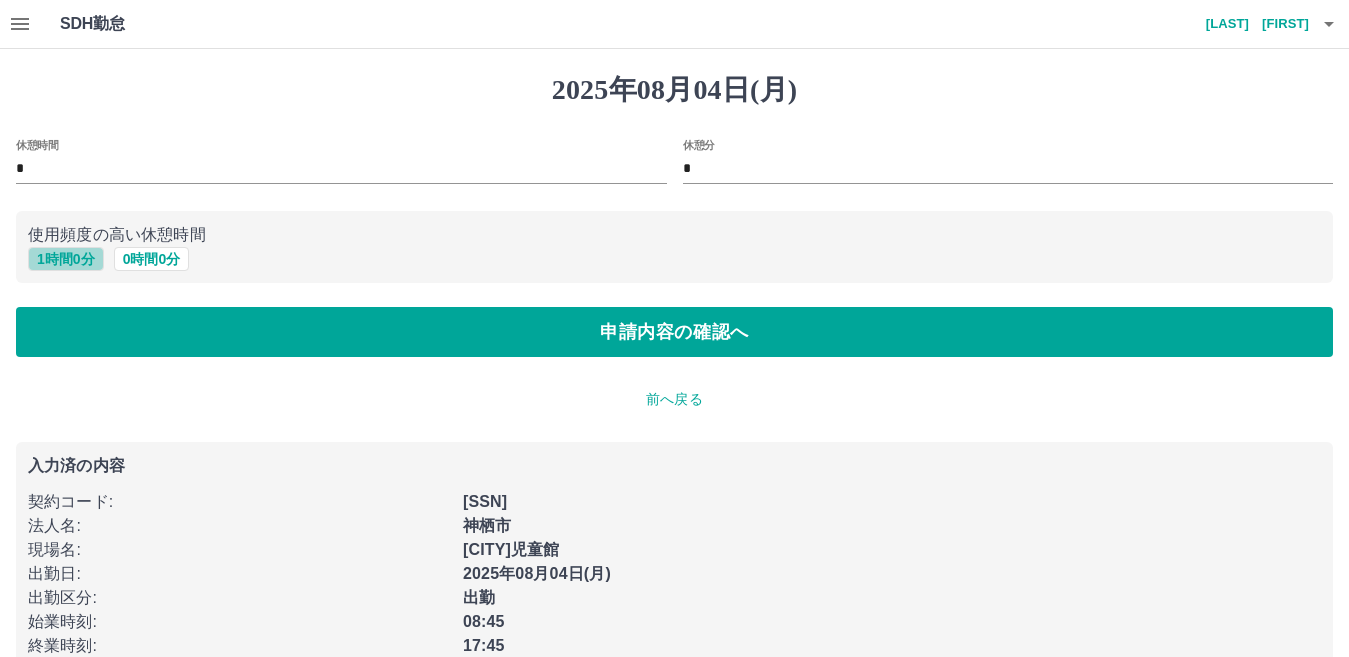 click on "1 時間 0 分" at bounding box center [66, 259] 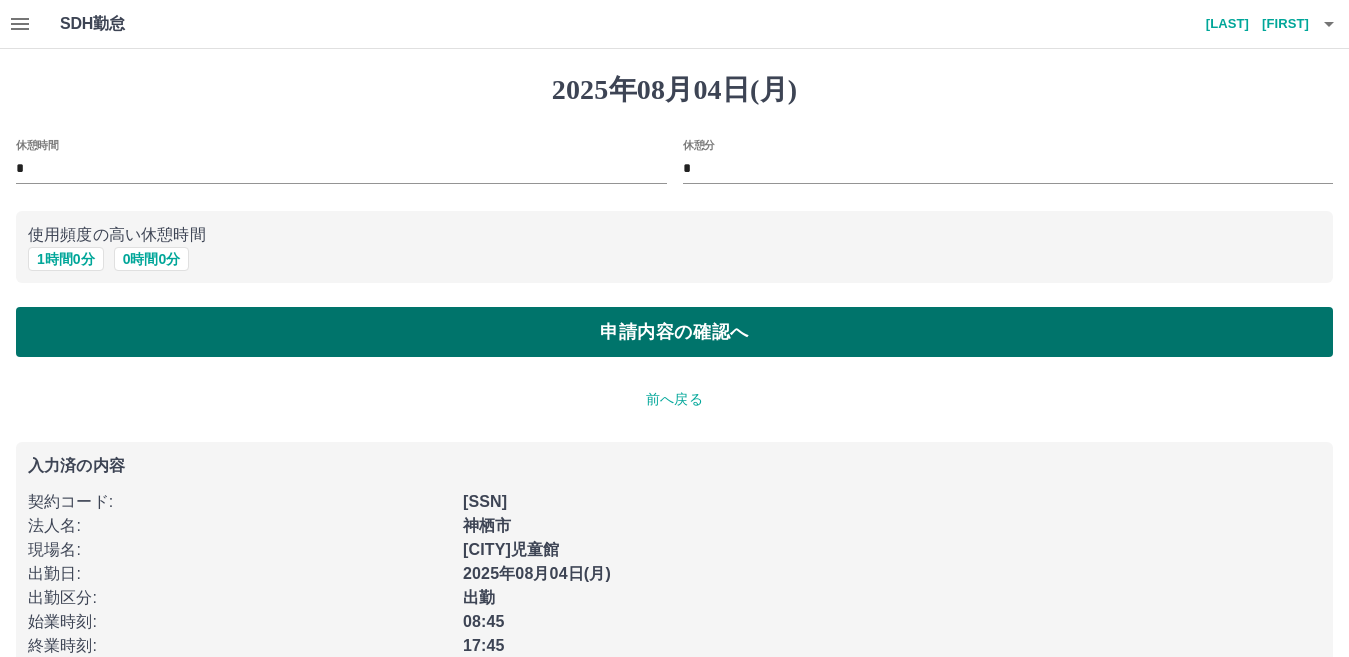click on "申請内容の確認へ" at bounding box center [674, 332] 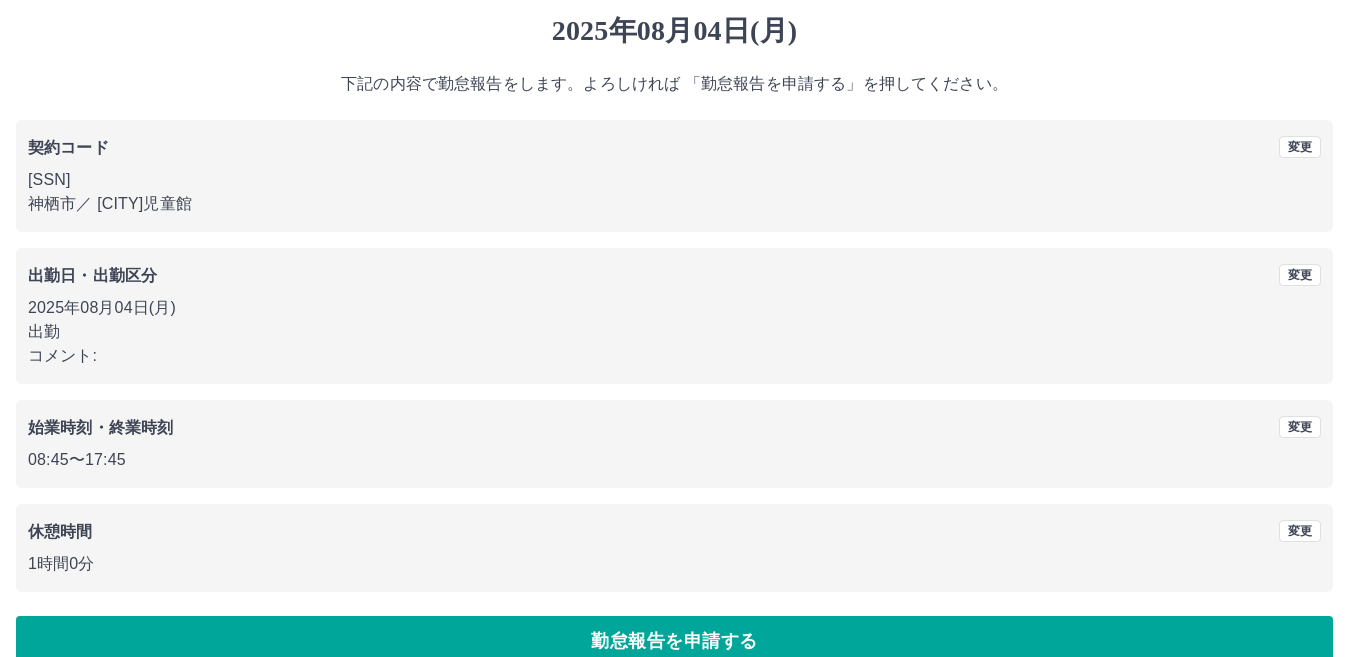 scroll, scrollTop: 92, scrollLeft: 0, axis: vertical 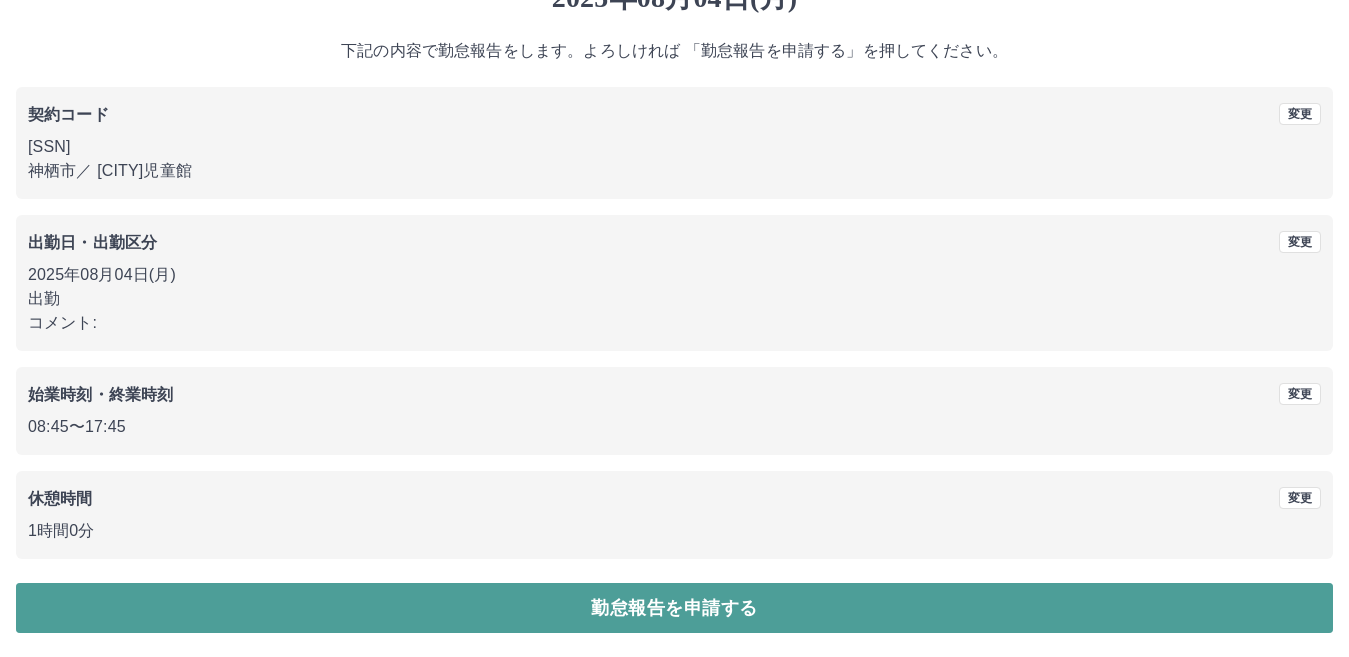 click on "勤怠報告を申請する" at bounding box center [674, 608] 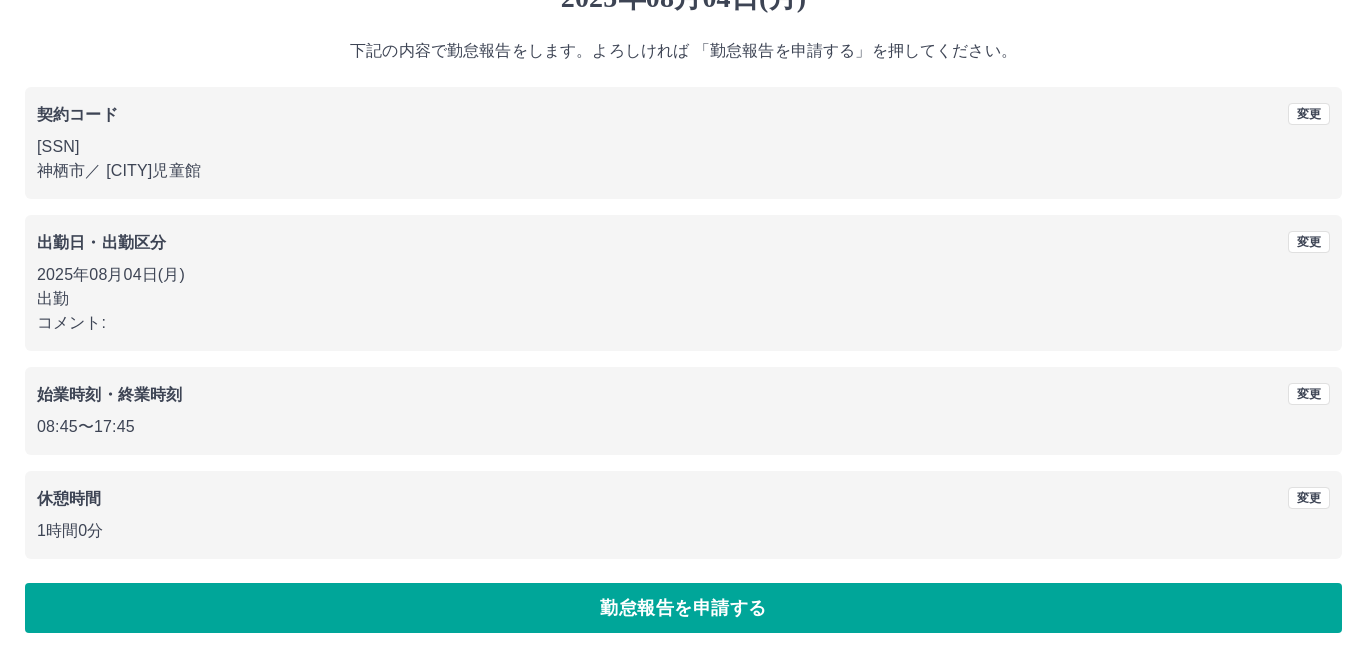 scroll, scrollTop: 0, scrollLeft: 0, axis: both 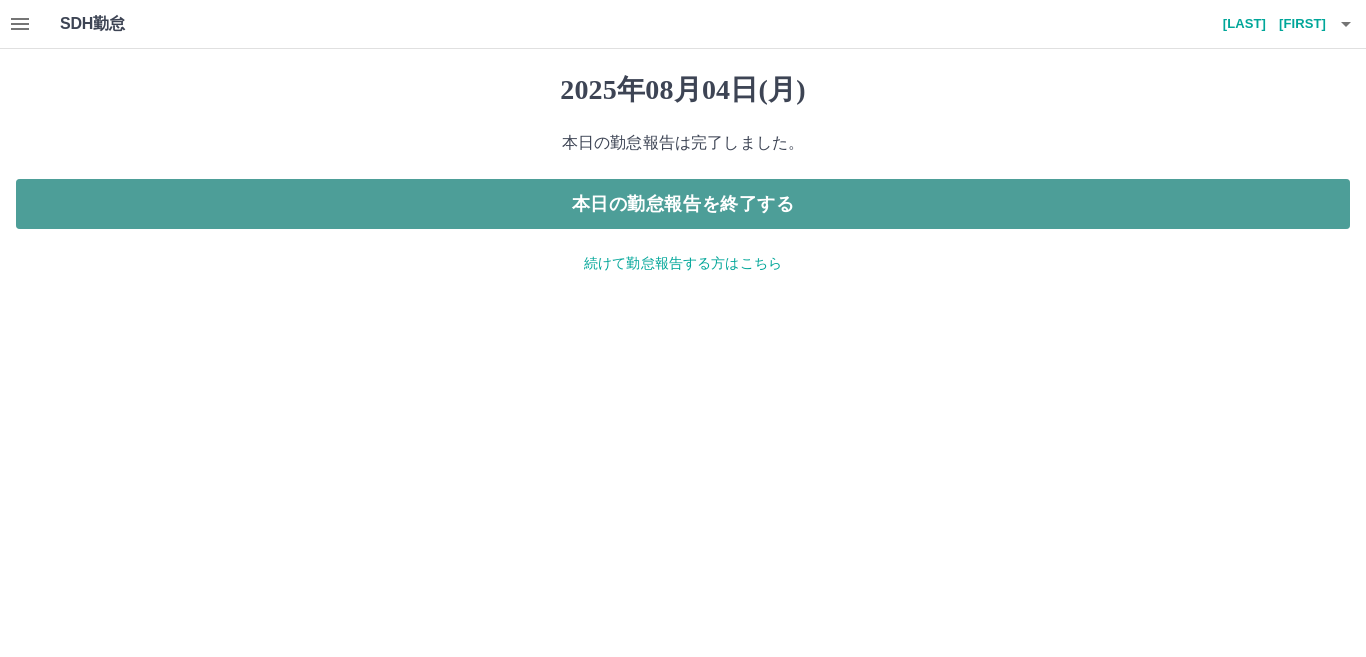 click on "本日の勤怠報告を終了する" at bounding box center [683, 204] 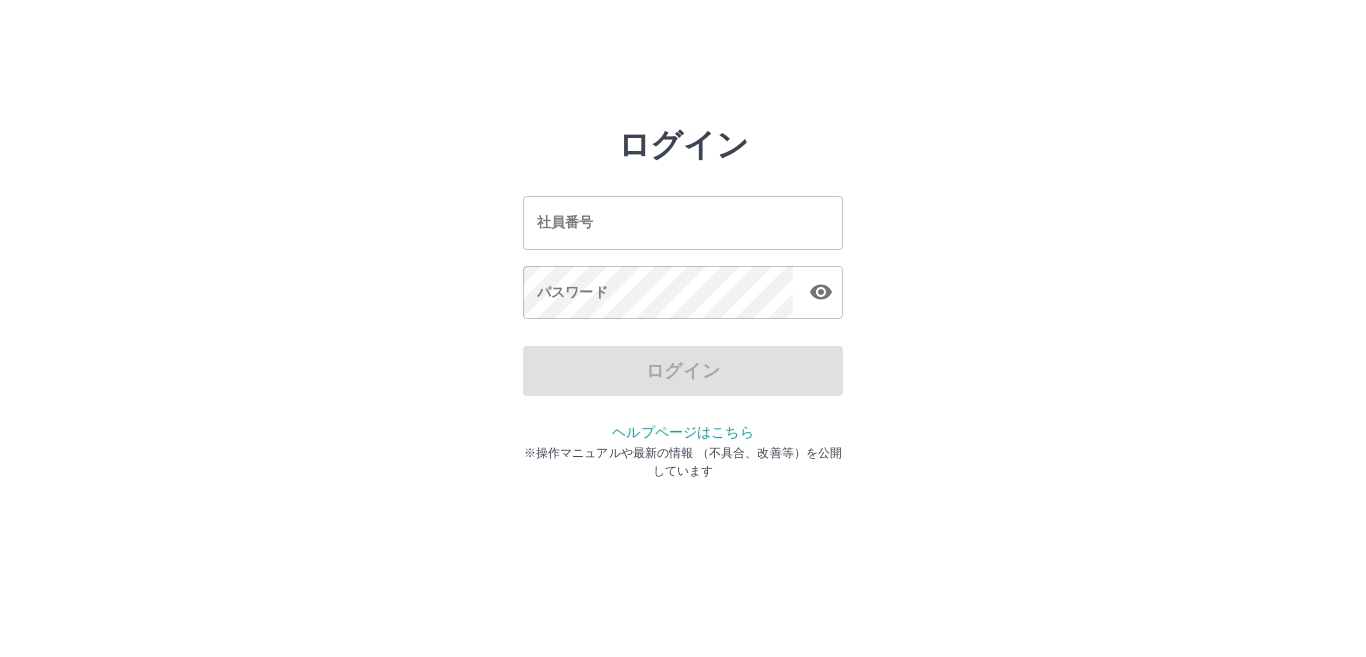 scroll, scrollTop: 0, scrollLeft: 0, axis: both 